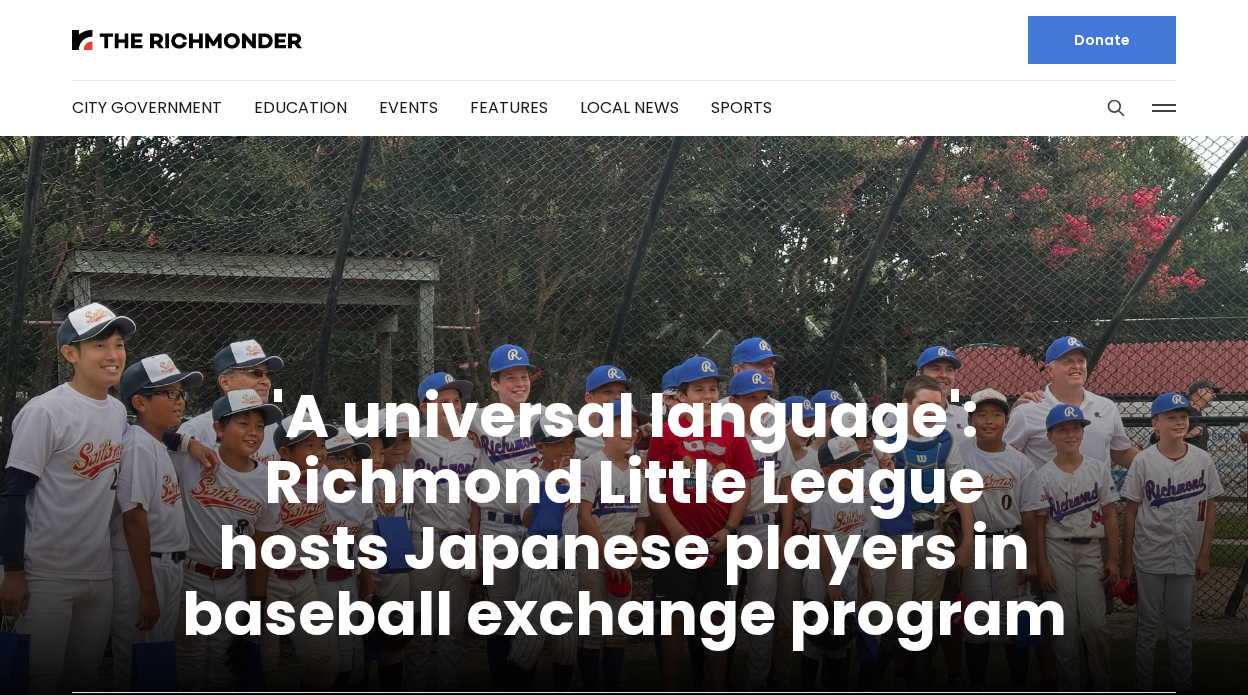 scroll, scrollTop: 0, scrollLeft: 0, axis: both 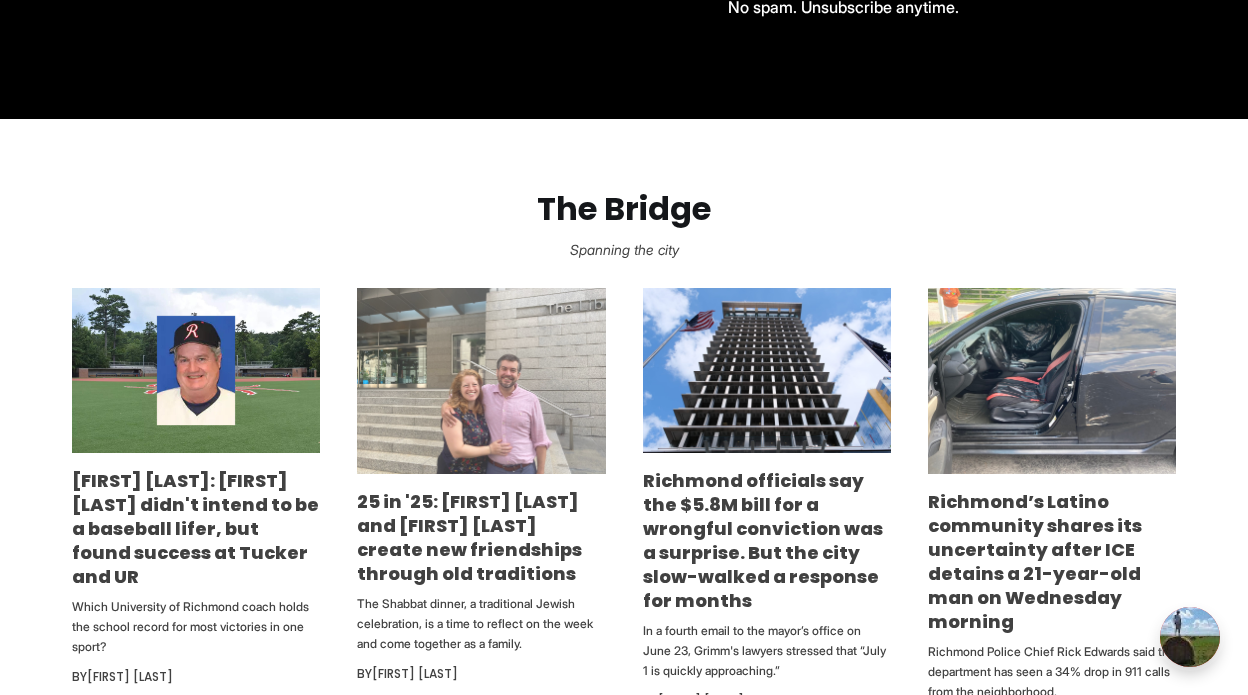 click at bounding box center (481, 381) 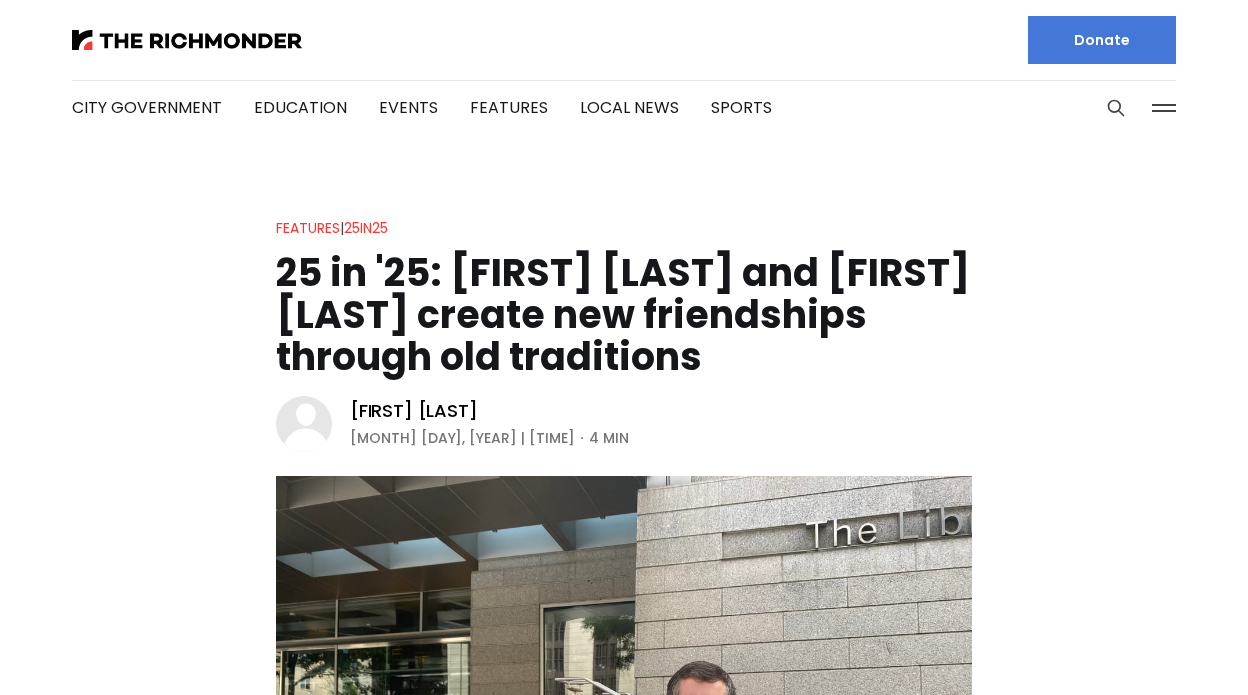 scroll, scrollTop: 0, scrollLeft: 0, axis: both 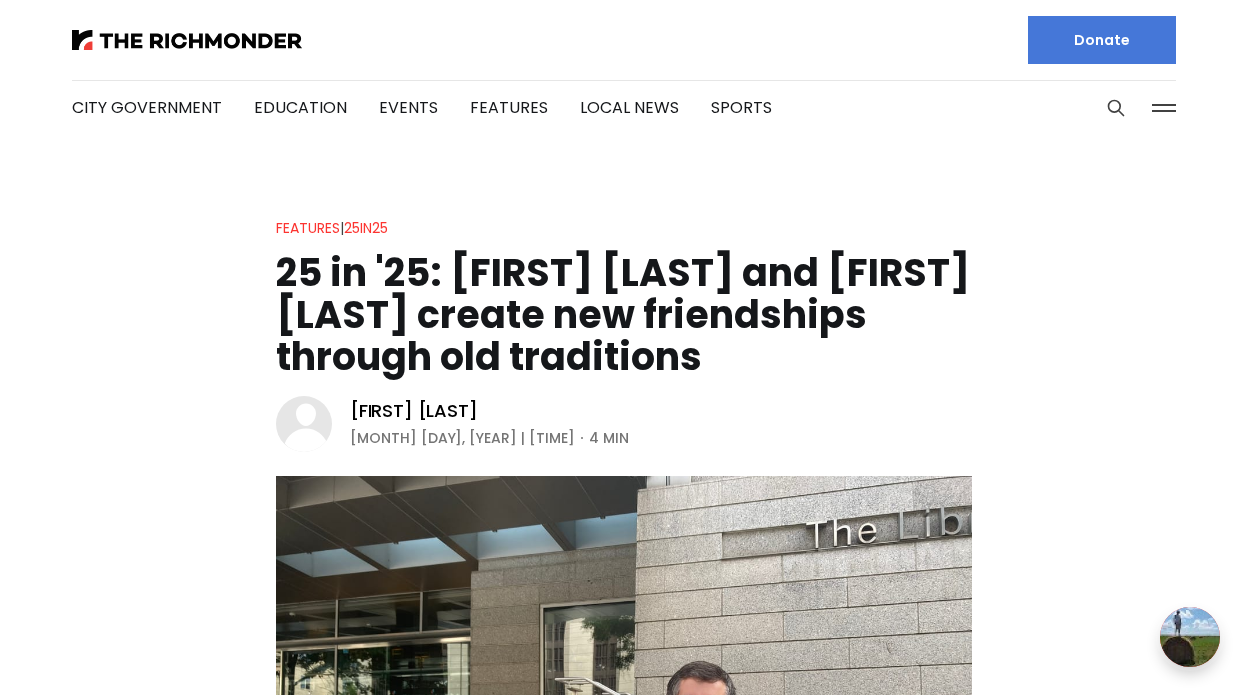 click on "25 in '25: [FIRST] [LAST] and [FIRST] [LAST] create new friendships through old traditions" at bounding box center (624, 315) 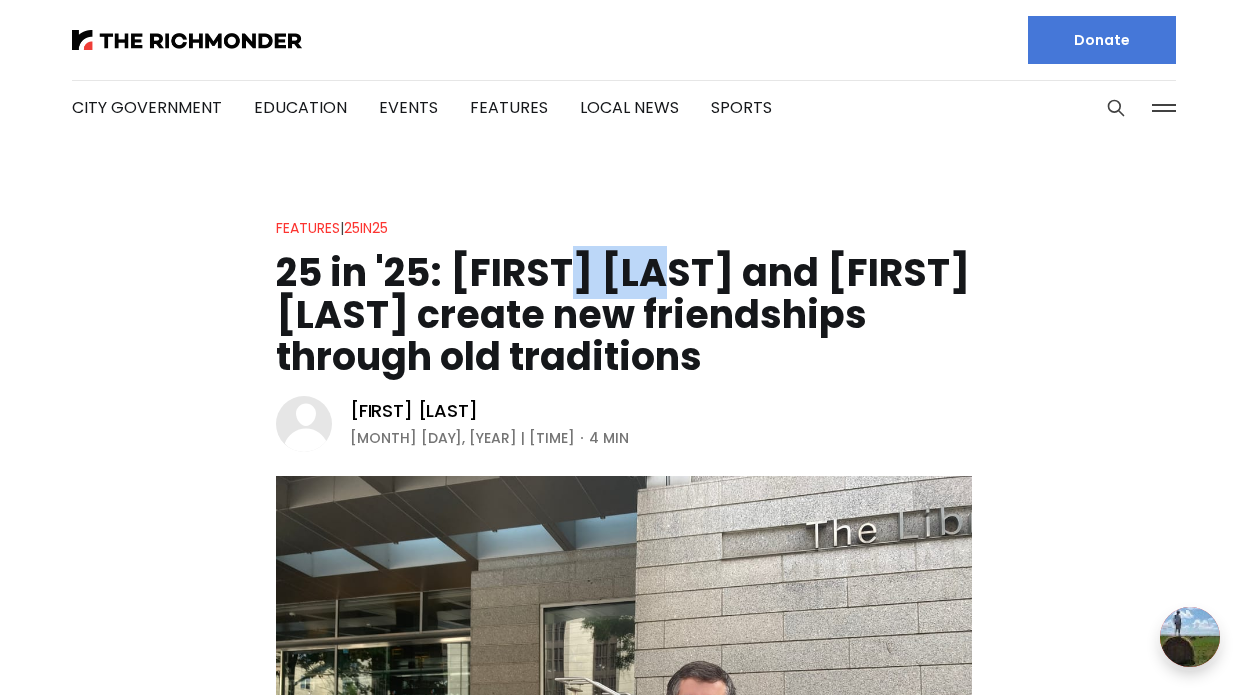 click on "[NUMBER] in '25: [FIRST] [LAST] and [FIRST] [LAST] create new friendships through old traditions" at bounding box center (624, 315) 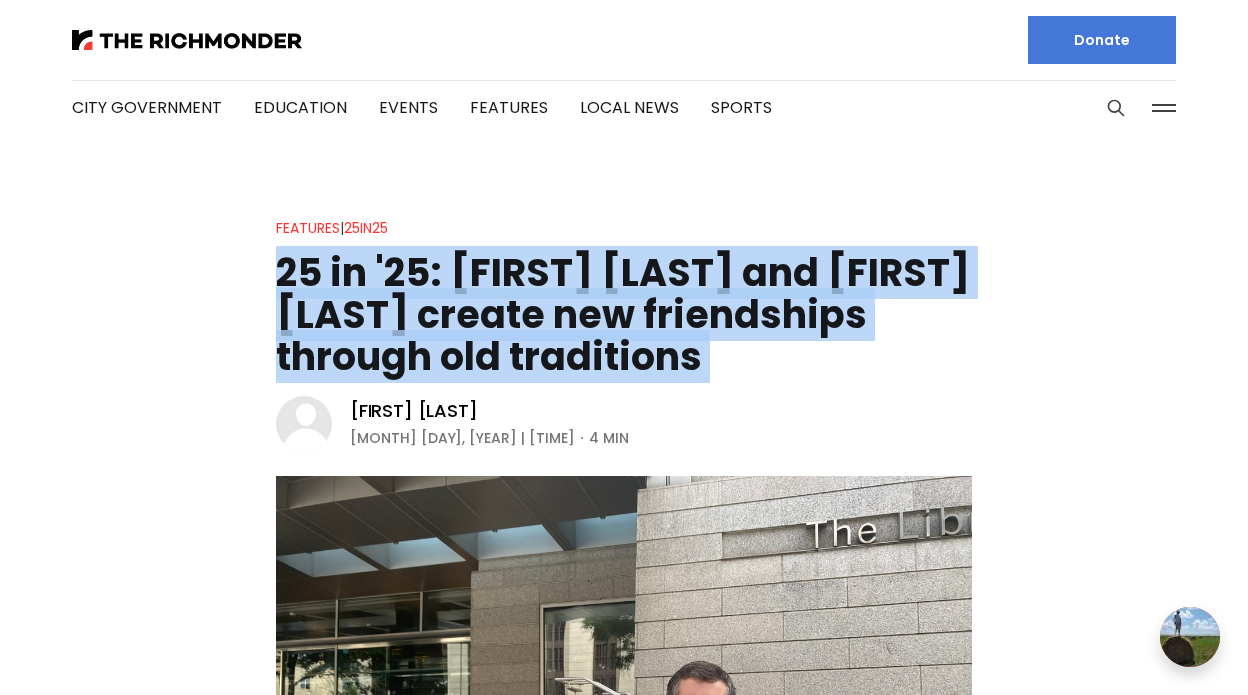 click on "[NUMBER] in '25: [FIRST] [LAST] and [FIRST] [LAST] create new friendships through old traditions" at bounding box center (624, 315) 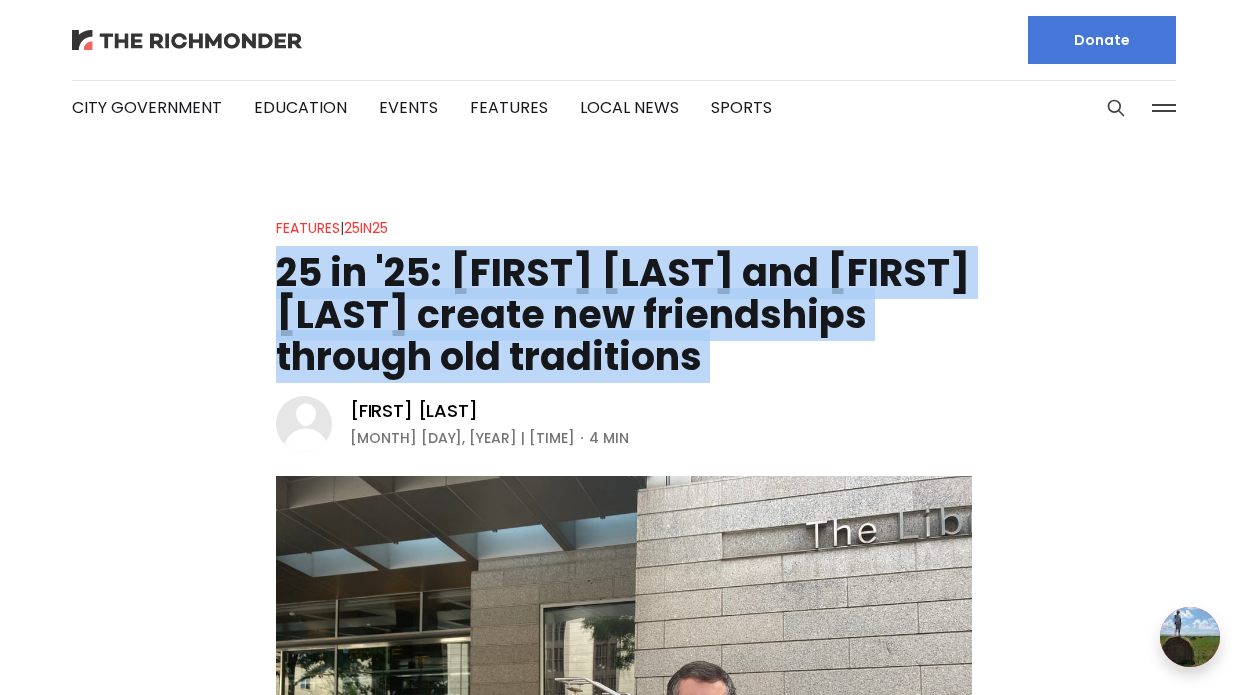 click at bounding box center (187, 40) 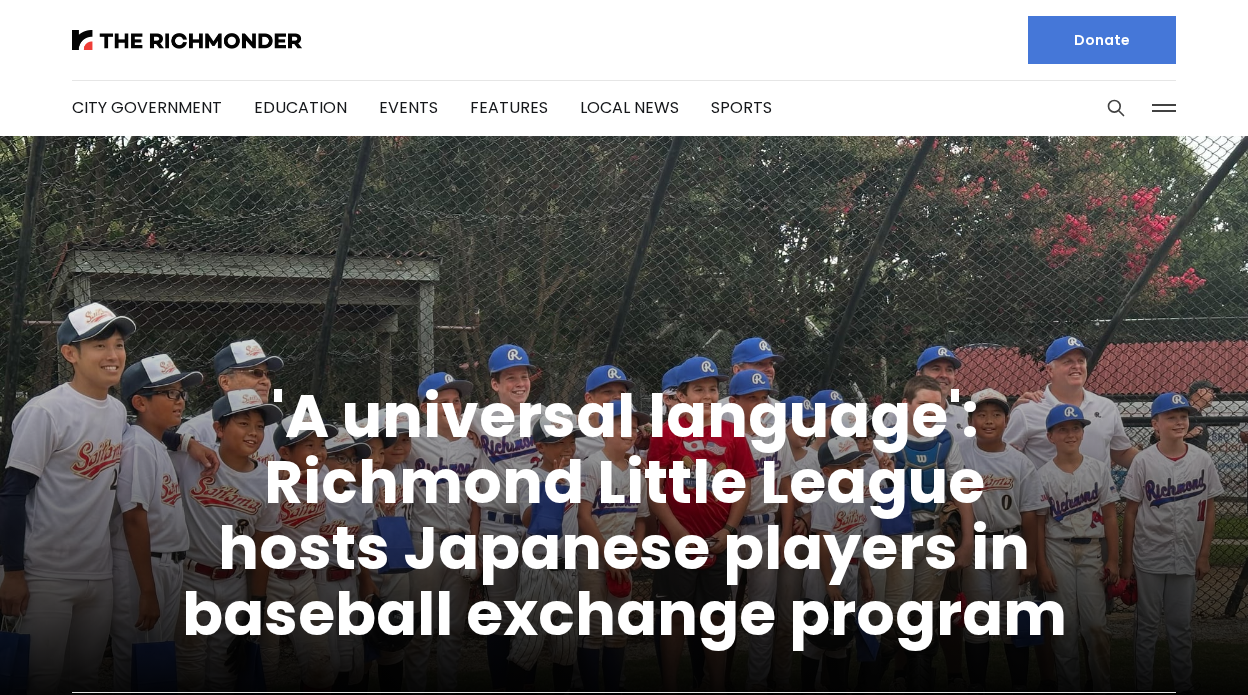 scroll, scrollTop: 164, scrollLeft: 0, axis: vertical 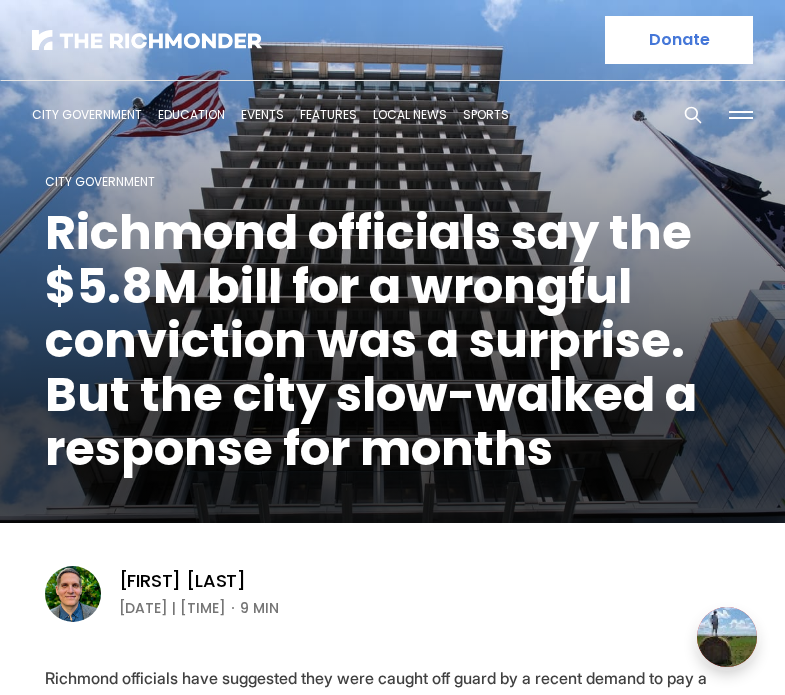 click on "Richmond officials say the $5.8M bill for a wrongful conviction was a surprise. But the city slow-walked a response for months" at bounding box center (393, 341) 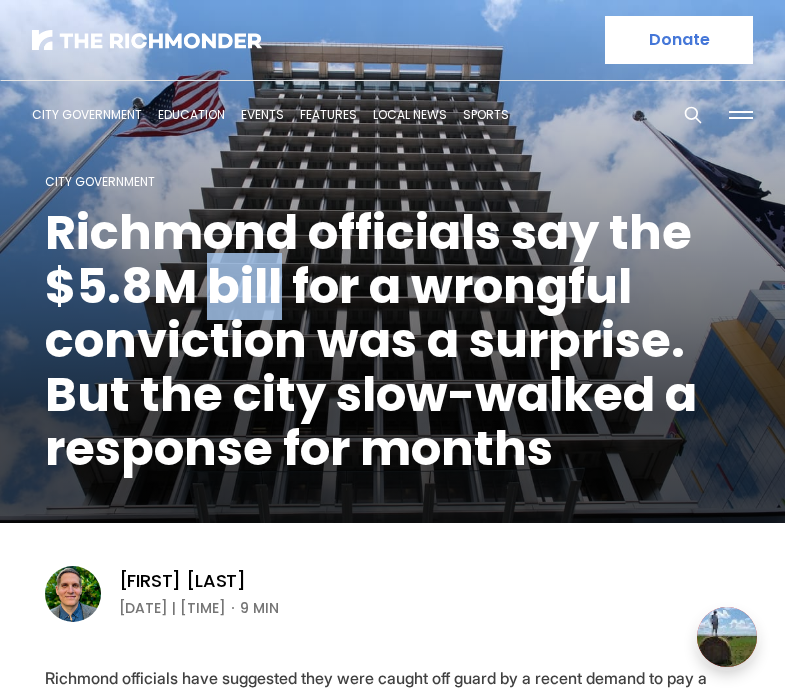 click on "Richmond officials say the $5.8M bill for a wrongful conviction was a surprise. But the city slow-walked a response for months" at bounding box center (393, 341) 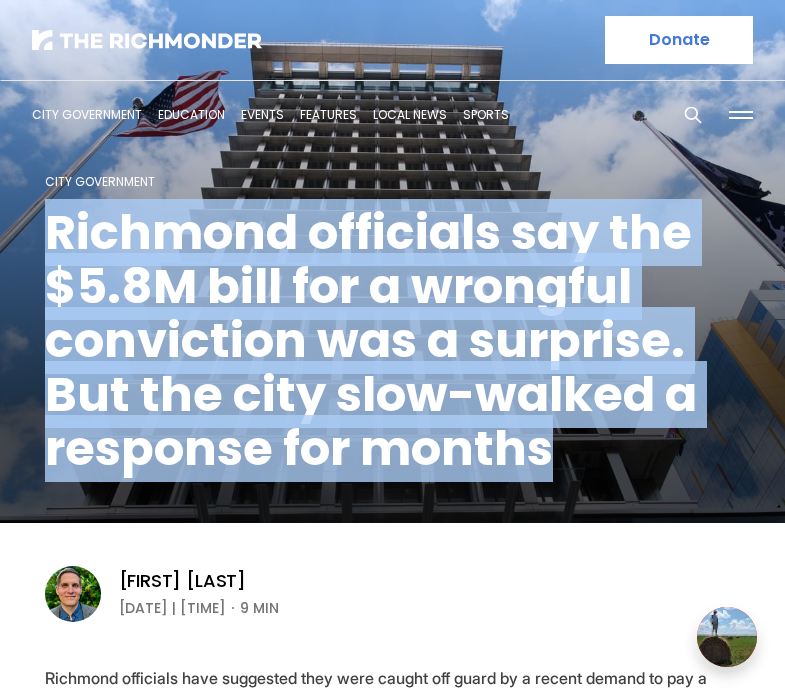click on "Richmond officials say the $5.8M bill for a wrongful conviction was a surprise. But the city slow-walked a response for months" at bounding box center [393, 341] 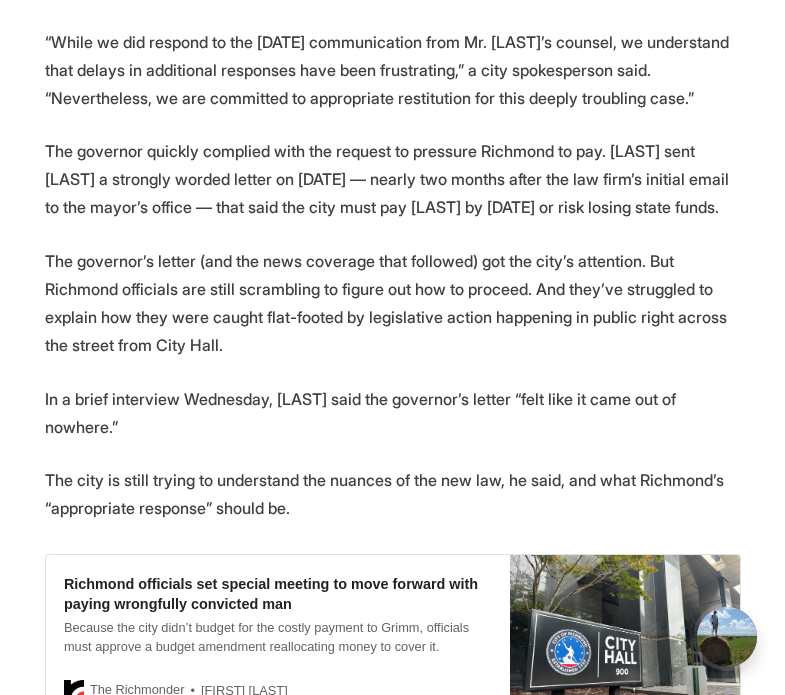 scroll, scrollTop: 1857, scrollLeft: 0, axis: vertical 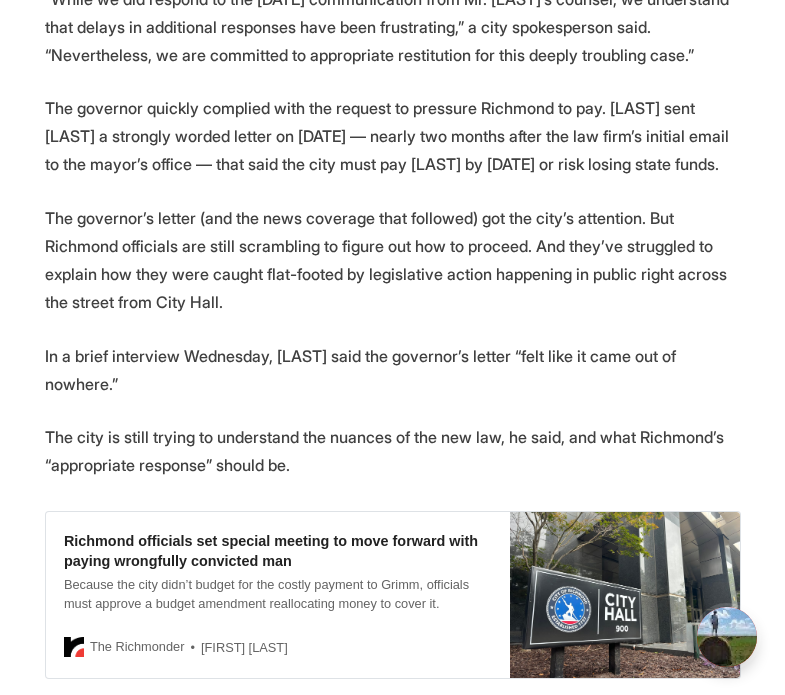 click on "In a brief interview Wednesday, Avula said the governor’s letter “felt like it came out of nowhere.”" at bounding box center [393, 370] 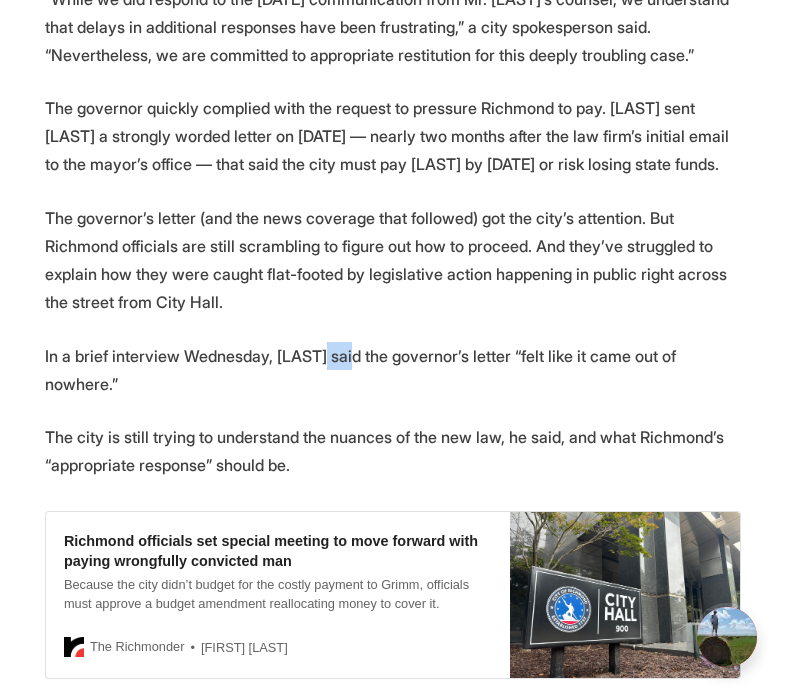 click on "In a brief interview Wednesday, Avula said the governor’s letter “felt like it came out of nowhere.”" at bounding box center [393, 370] 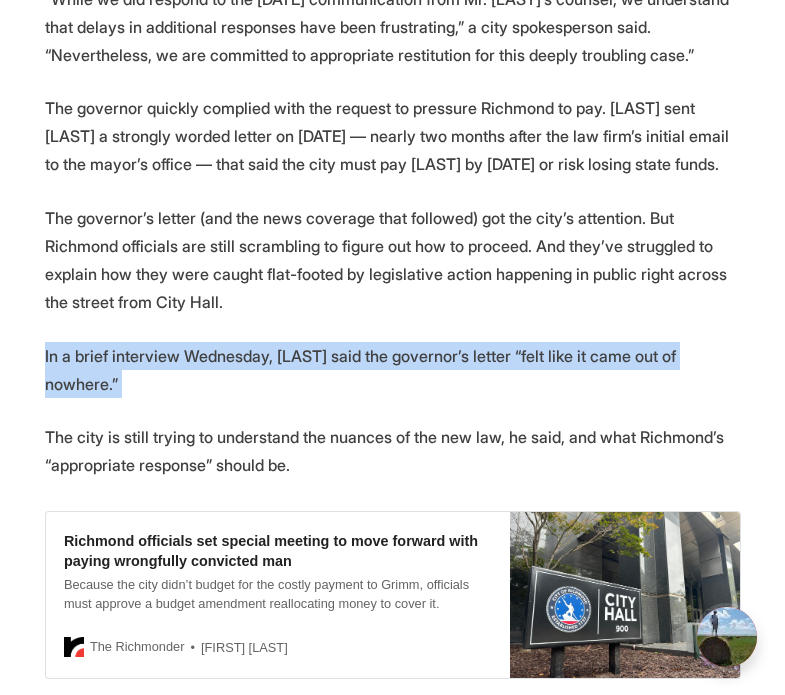 click on "In a brief interview Wednesday, Avula said the governor’s letter “felt like it came out of nowhere.”" at bounding box center (393, 370) 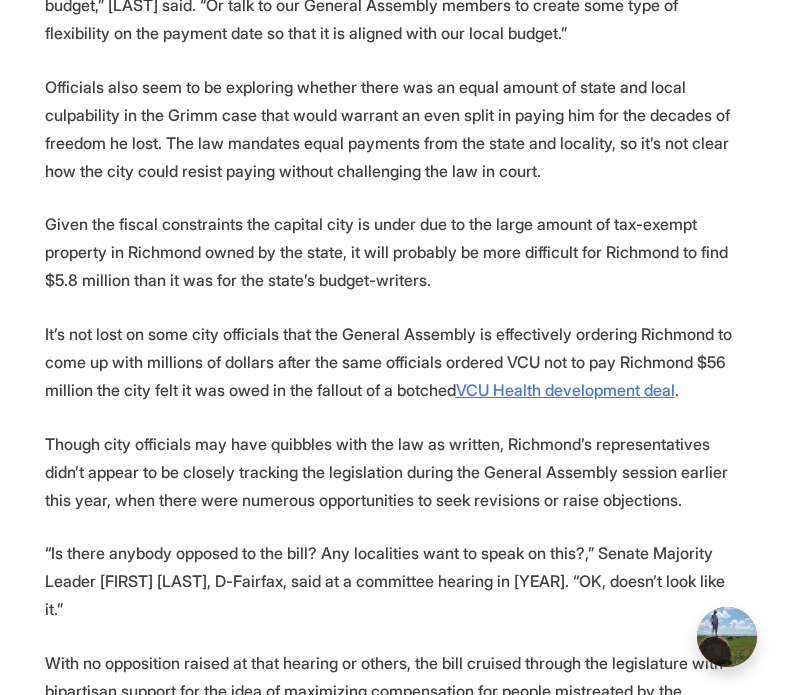 scroll, scrollTop: 4231, scrollLeft: 0, axis: vertical 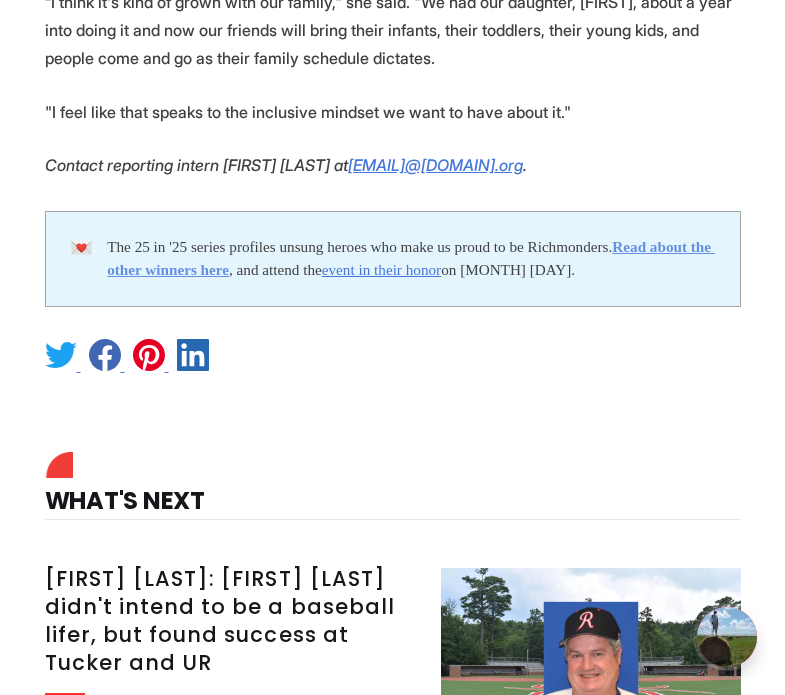 click on "Read about the other winners here" at bounding box center [411, 258] 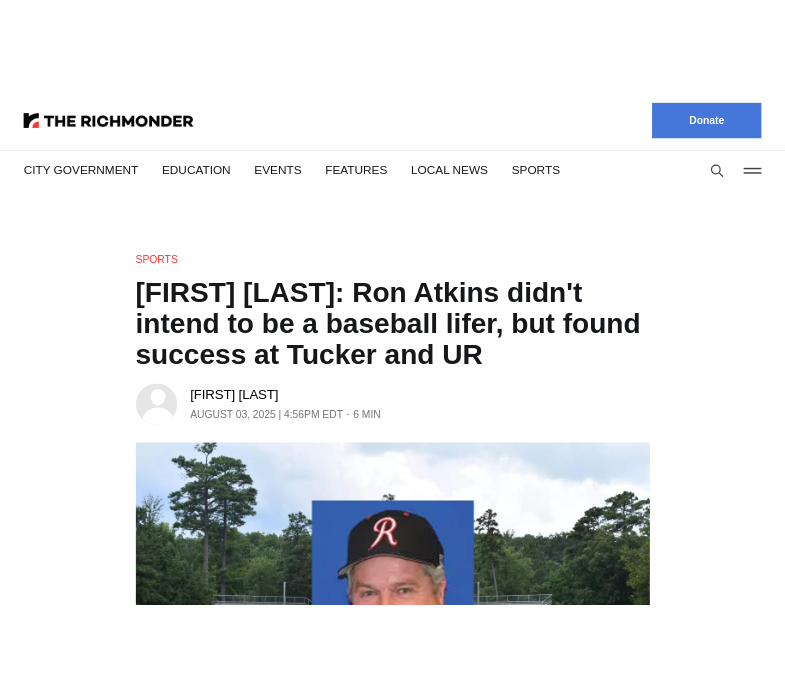 scroll, scrollTop: 0, scrollLeft: 0, axis: both 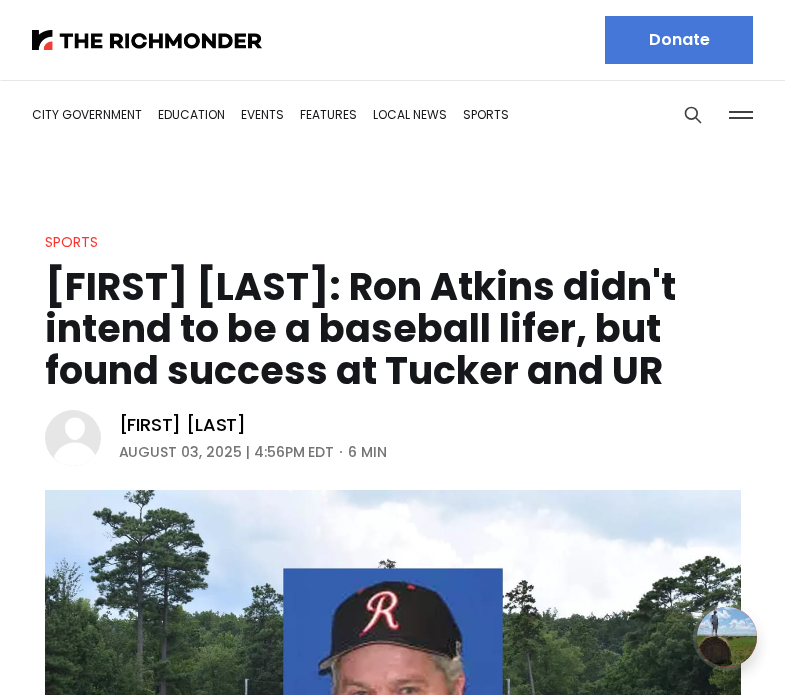 click on "Sports
Jerry Lindquist: Ron Atkins didn't intend to be a baseball lifer, but found success at Tucker and UR
Jerry Lindquist
August 03, 2025 | 4:56PM EDT
6 min
Ron Atkins (University of Richmond)" at bounding box center (392, 601) 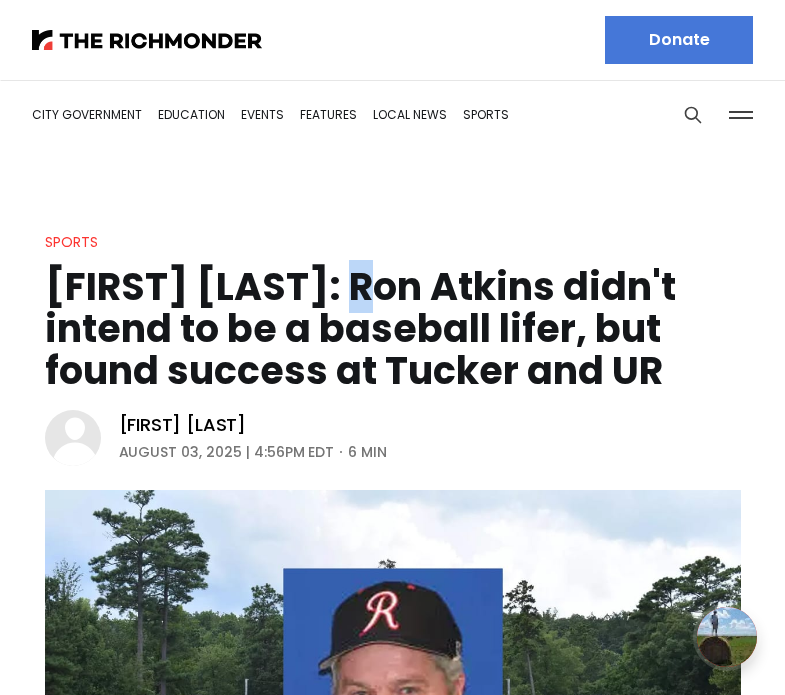 click on "[LAST]: [LAST] didn't intend to be a baseball lifer, but found success at Tucker and UR" at bounding box center [393, 329] 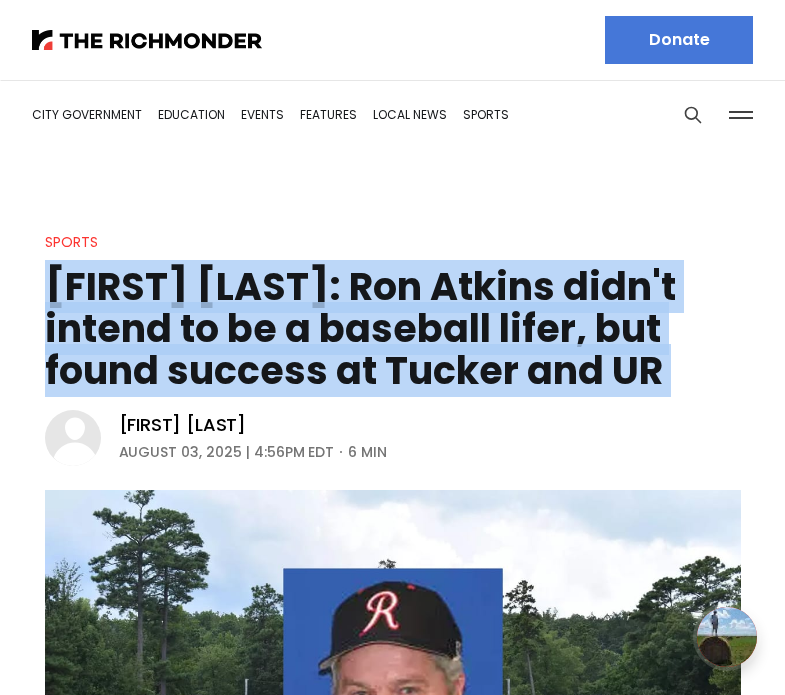 click on "Jerry Lindquist: Ron Atkins didn't intend to be a baseball lifer, but found success at Tucker and UR" at bounding box center [393, 329] 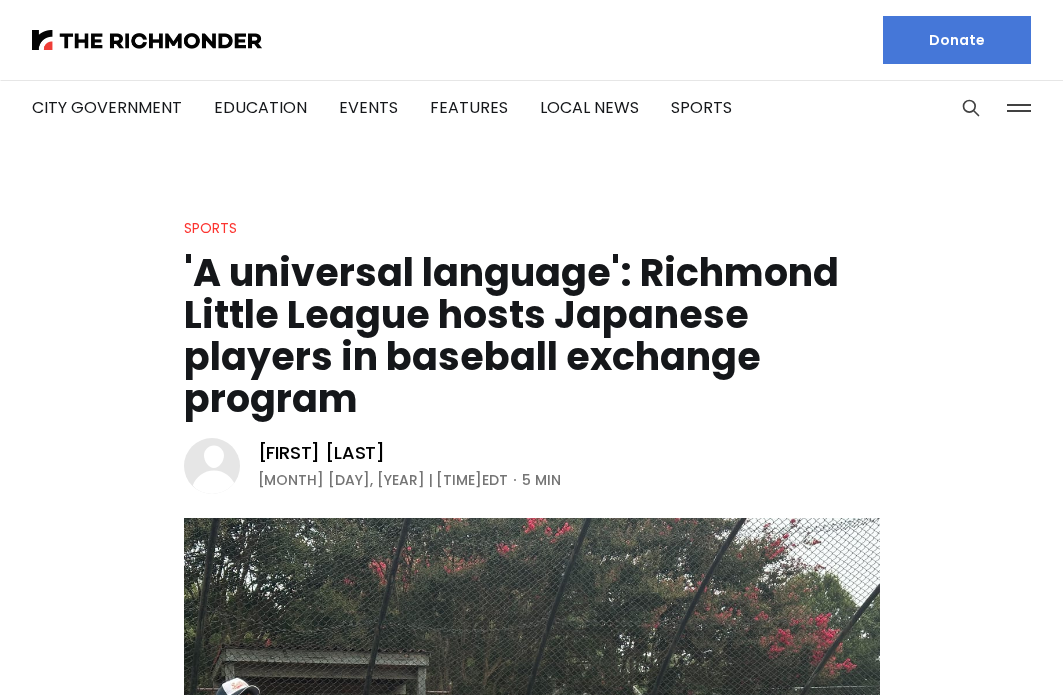 scroll, scrollTop: 0, scrollLeft: 0, axis: both 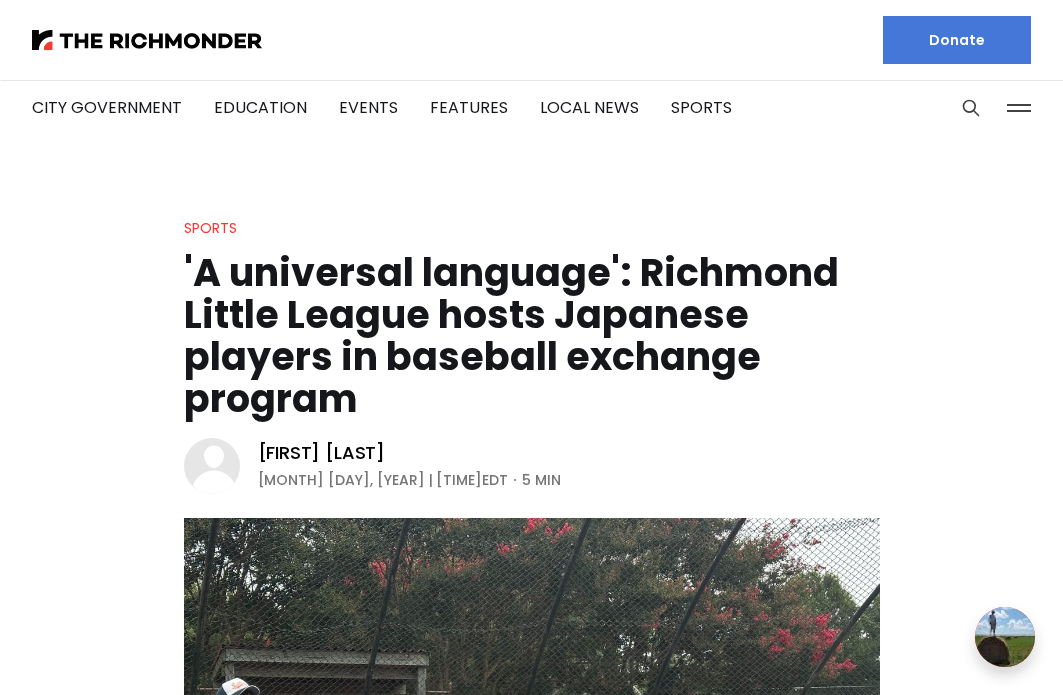 click on "'A universal language': Richmond Little League hosts Japanese players in baseball exchange program" at bounding box center (532, 336) 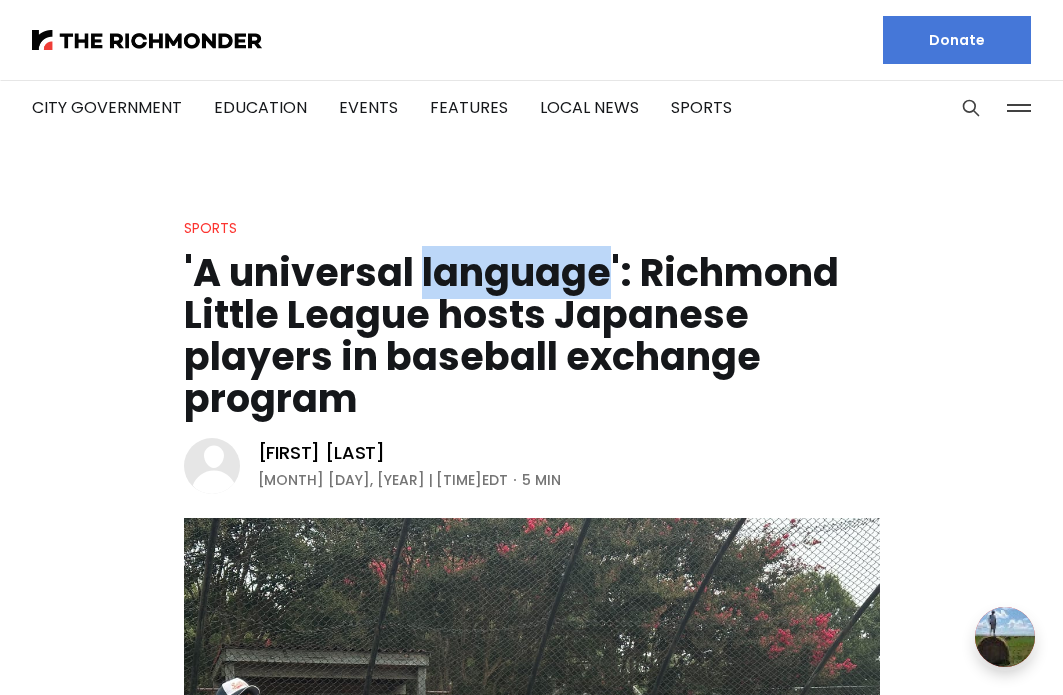 click on "'A universal language': Richmond Little League hosts Japanese players in baseball exchange program" at bounding box center [532, 336] 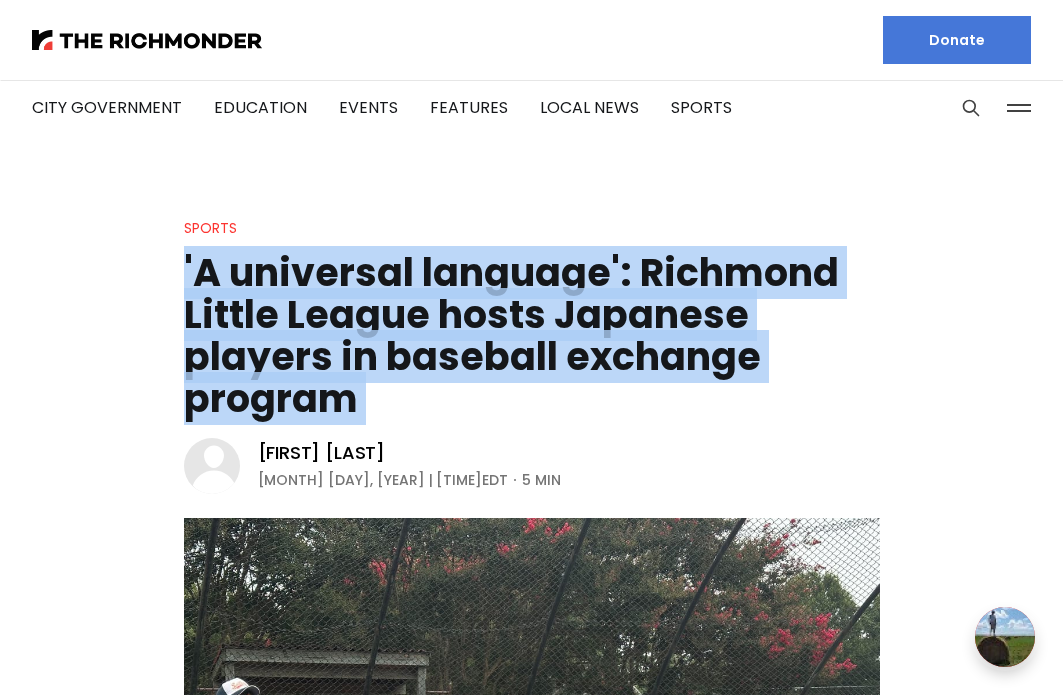 click on "'A universal language': Richmond Little League hosts Japanese players in baseball exchange program" at bounding box center (532, 336) 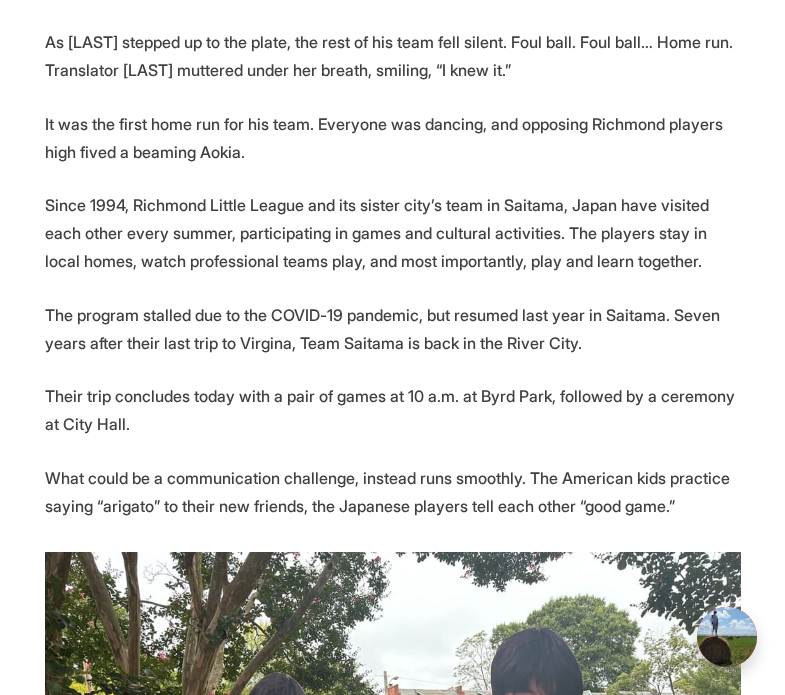 scroll, scrollTop: 1110, scrollLeft: 0, axis: vertical 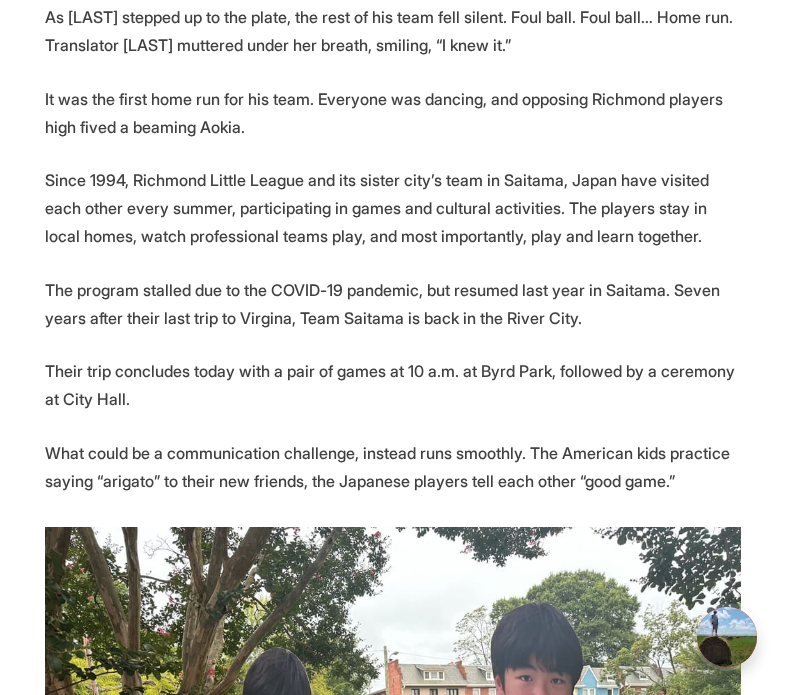 click on "Their trip concludes today with a pair of games at 10 a.m. at Byrd Park, followed by a ceremony at City Hall." at bounding box center [393, 385] 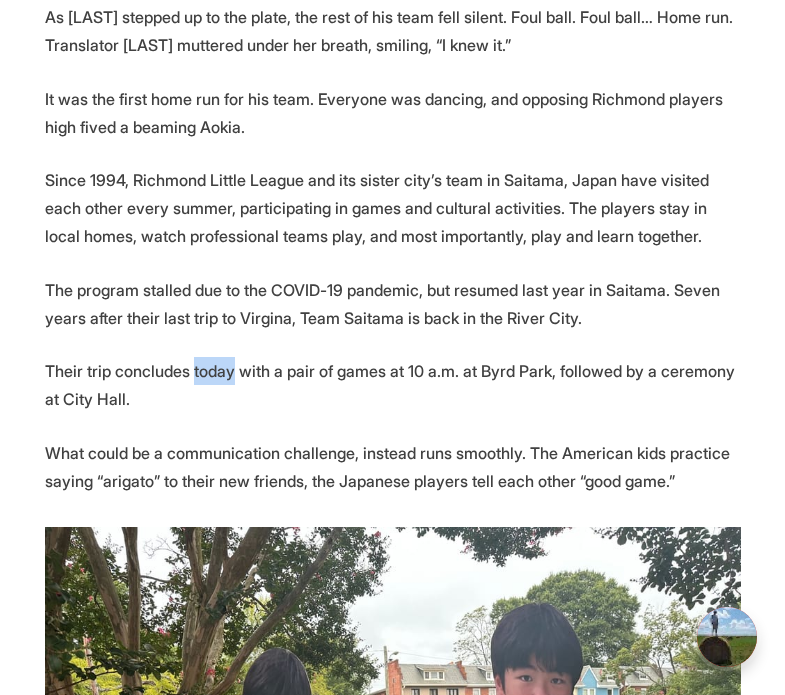 click on "Their trip concludes today with a pair of games at 10 a.m. at Byrd Park, followed by a ceremony at City Hall." at bounding box center [393, 385] 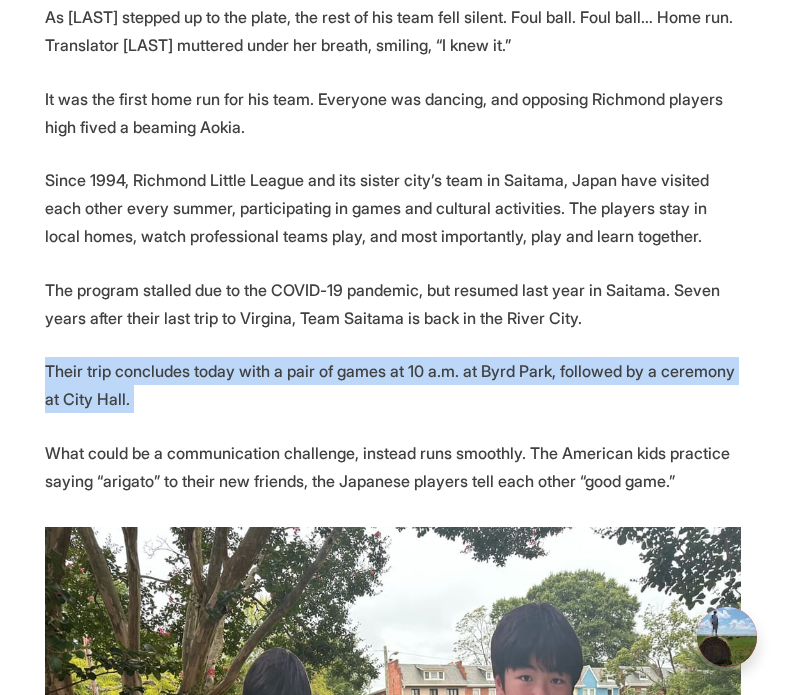 click on "Their trip concludes today with a pair of games at 10 a.m. at Byrd Park, followed by a ceremony at City Hall." at bounding box center [393, 385] 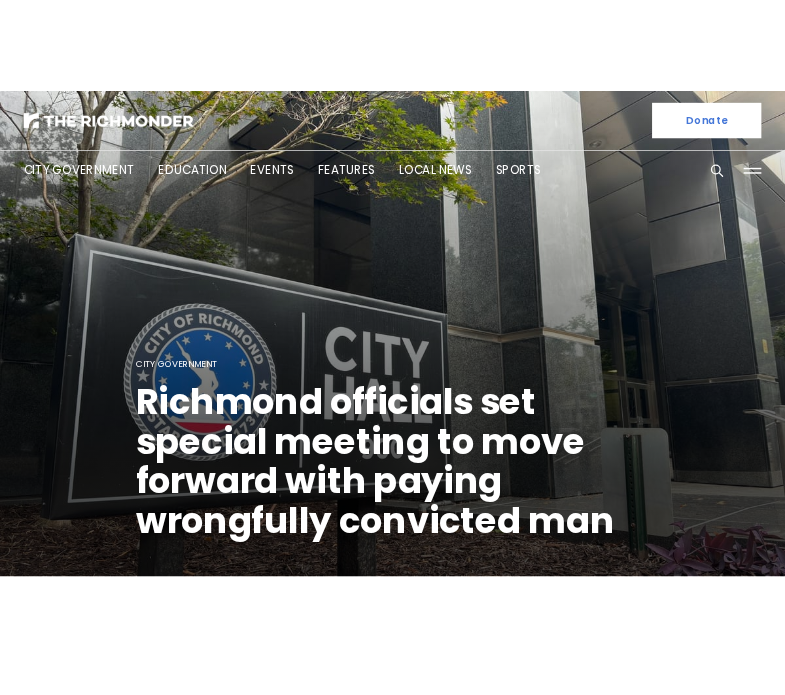 scroll, scrollTop: 0, scrollLeft: 0, axis: both 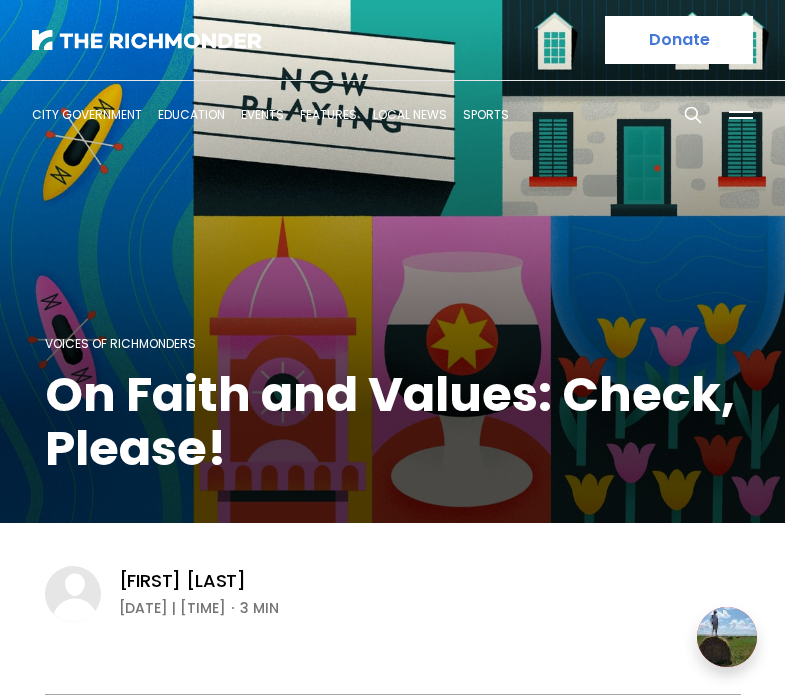 click on "On Faith and Values: Check, Please!" at bounding box center (393, 422) 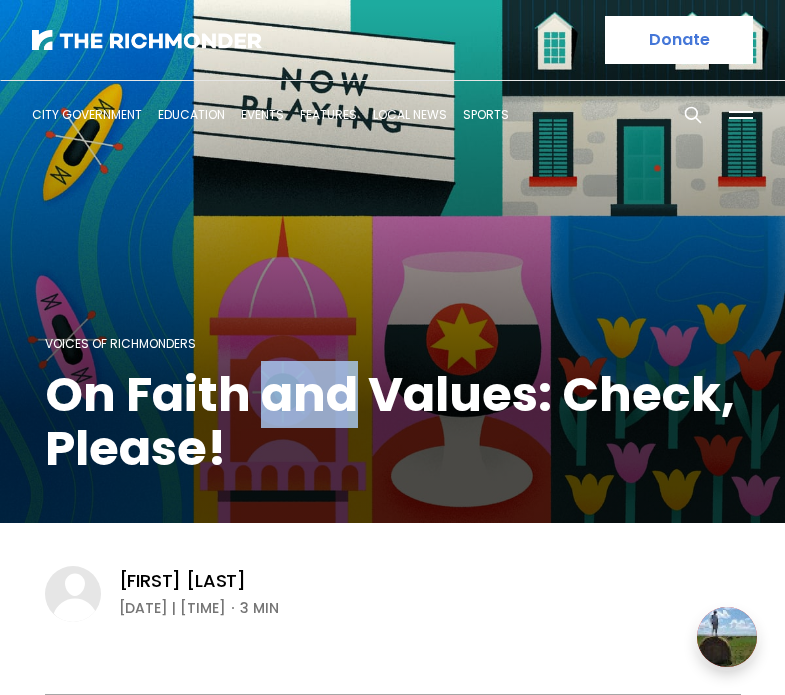 click on "On Faith and Values: Check, Please!" at bounding box center (393, 422) 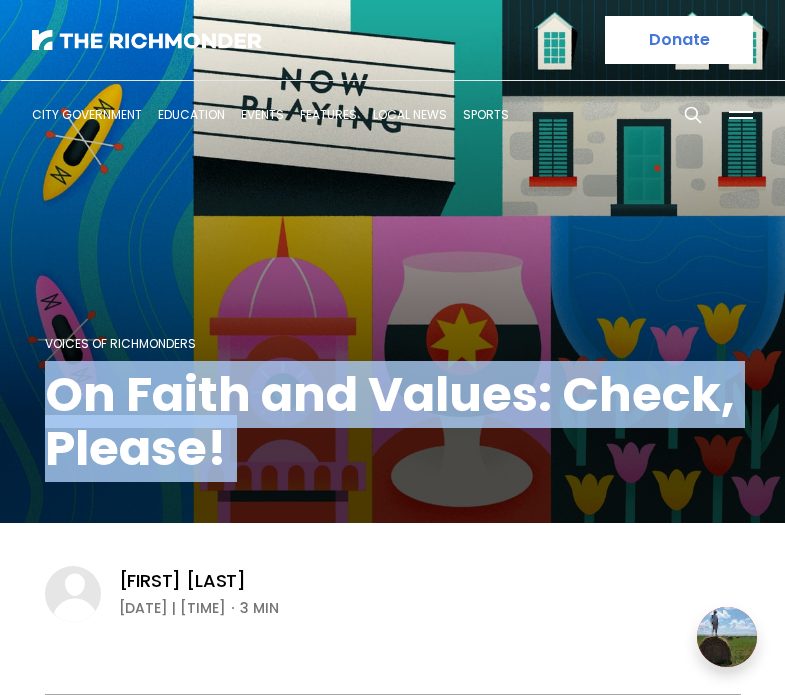 click on "On Faith and Values: Check, Please!" at bounding box center (393, 422) 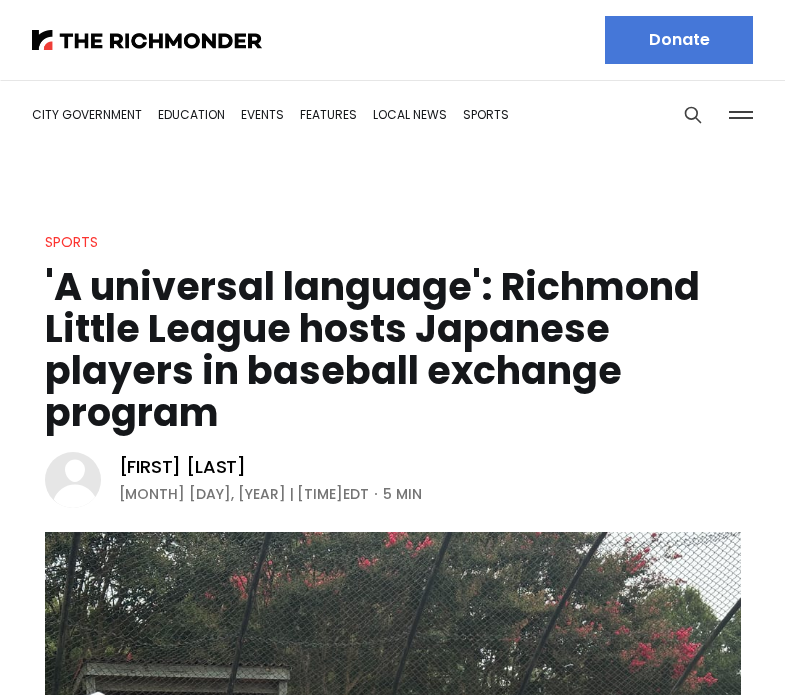scroll, scrollTop: 1110, scrollLeft: 0, axis: vertical 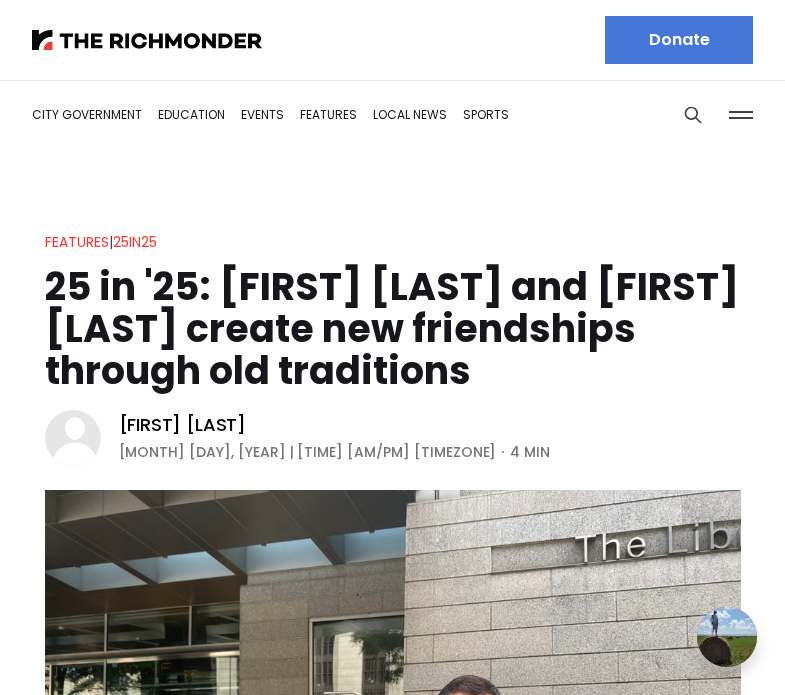 click on "25 in '25: [FIRST] [LAST] and [FIRST] [LAST] create new friendships through old traditions" at bounding box center [393, 329] 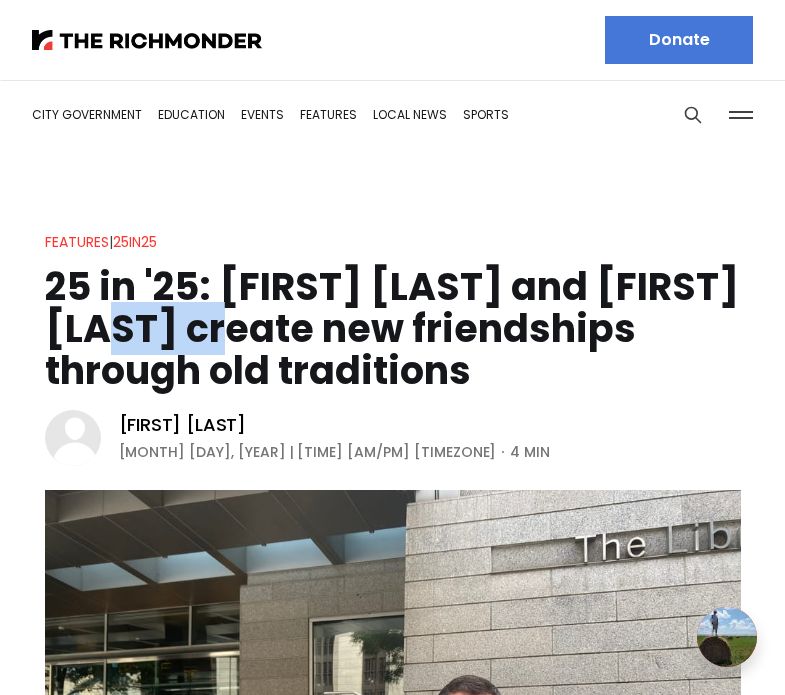 click on "25 in '25: [FIRST] [LAST] and [FIRST] [LAST] create new friendships through old traditions" at bounding box center [393, 329] 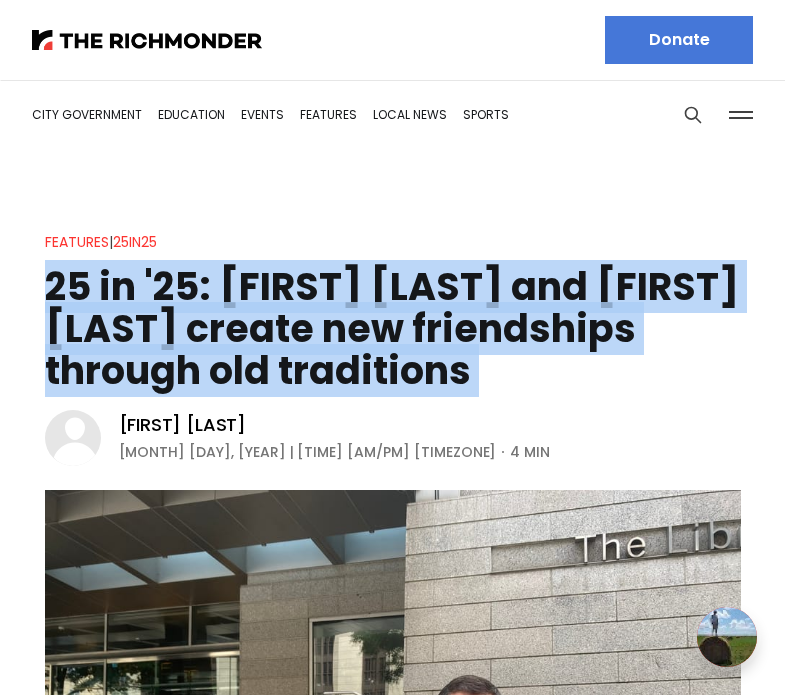 click on "25 in '25: [FIRST] [LAST] and [FIRST] [LAST] create new friendships through old traditions" at bounding box center (393, 329) 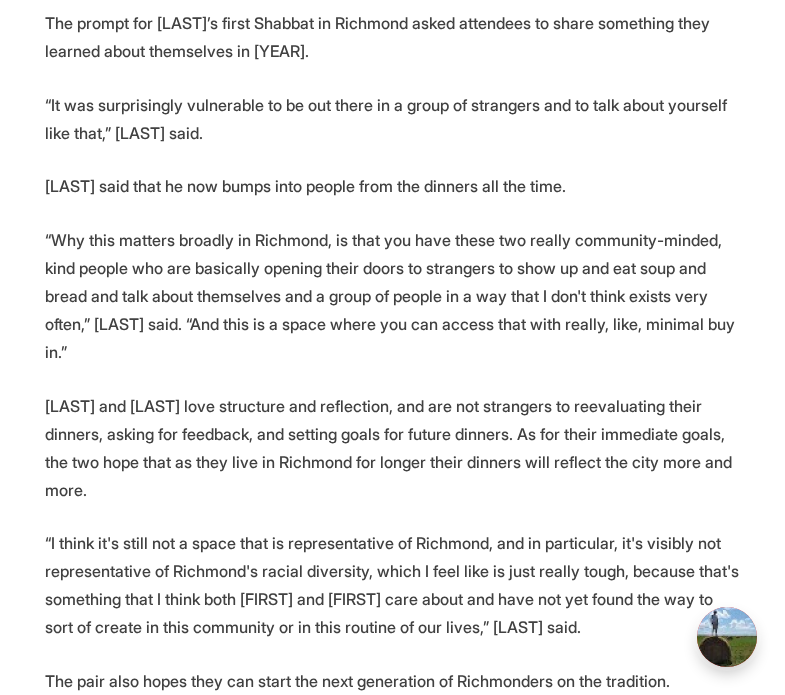 scroll, scrollTop: 2431, scrollLeft: 0, axis: vertical 